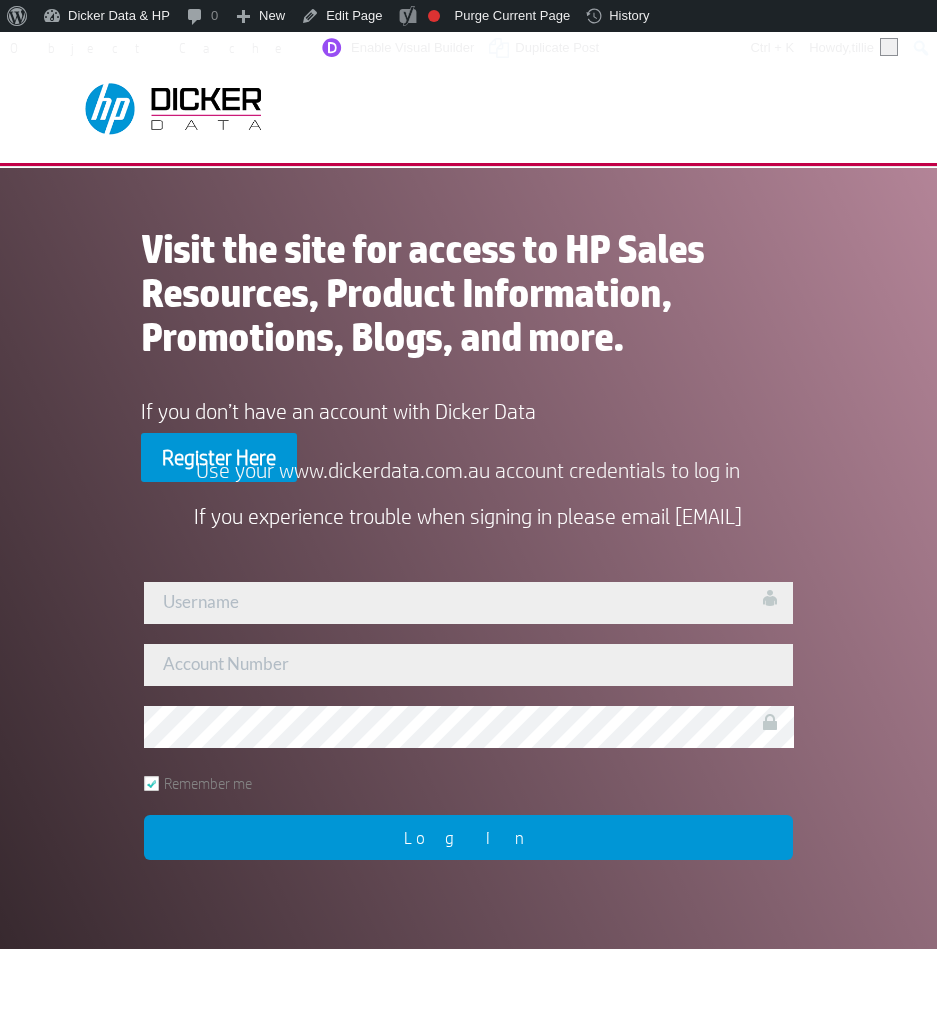 scroll, scrollTop: 0, scrollLeft: 0, axis: both 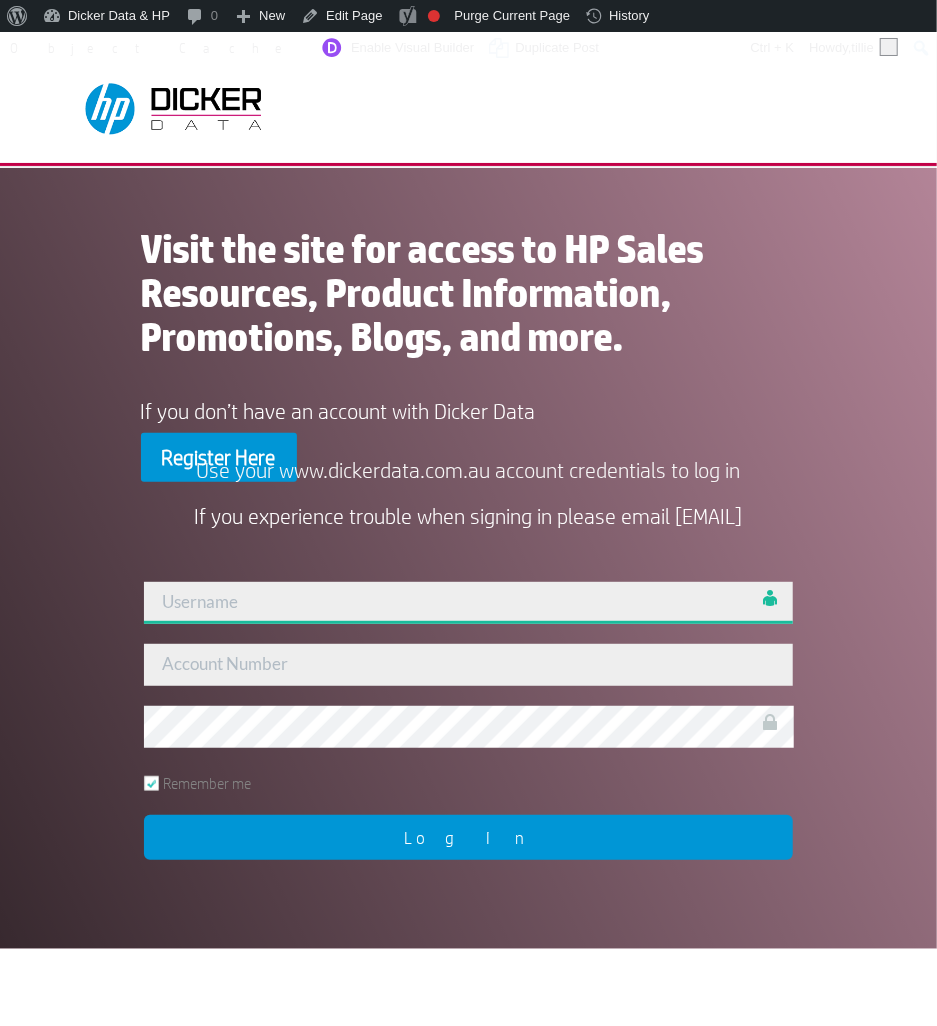 type on "tillie" 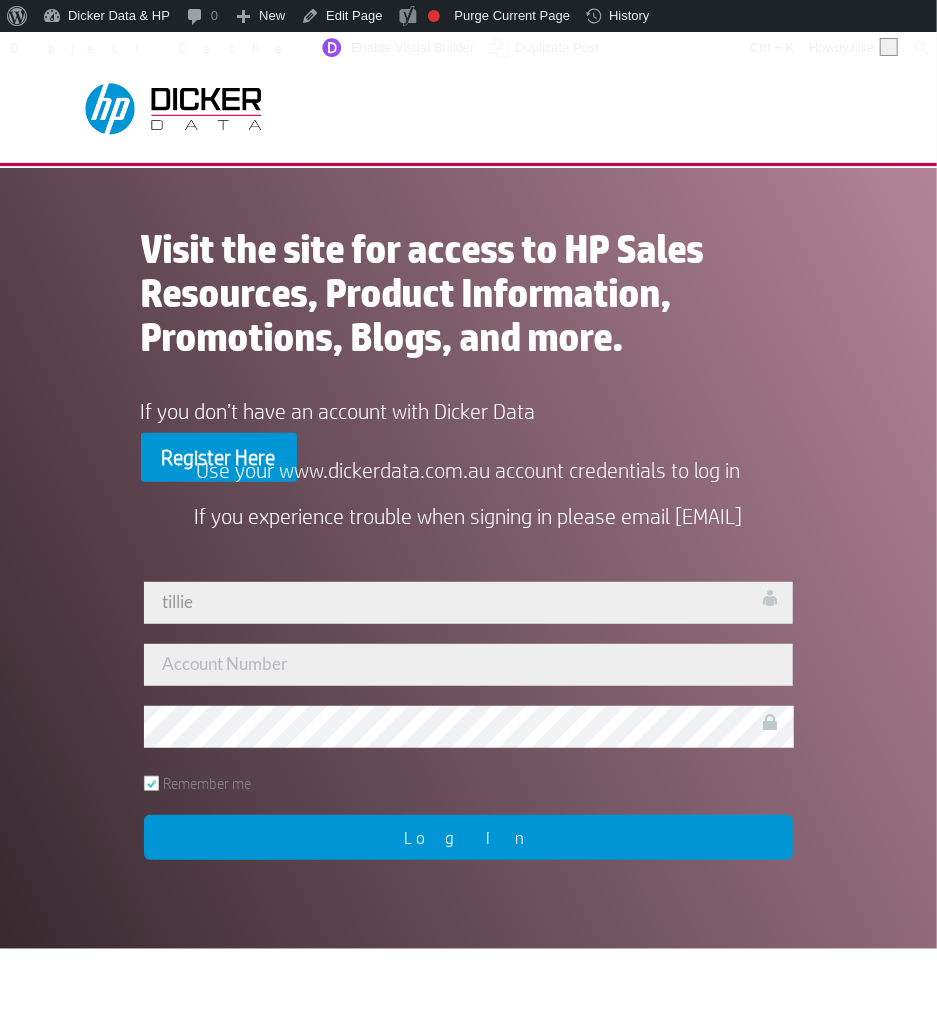 drag, startPoint x: 478, startPoint y: 849, endPoint x: 504, endPoint y: 846, distance: 26.172504 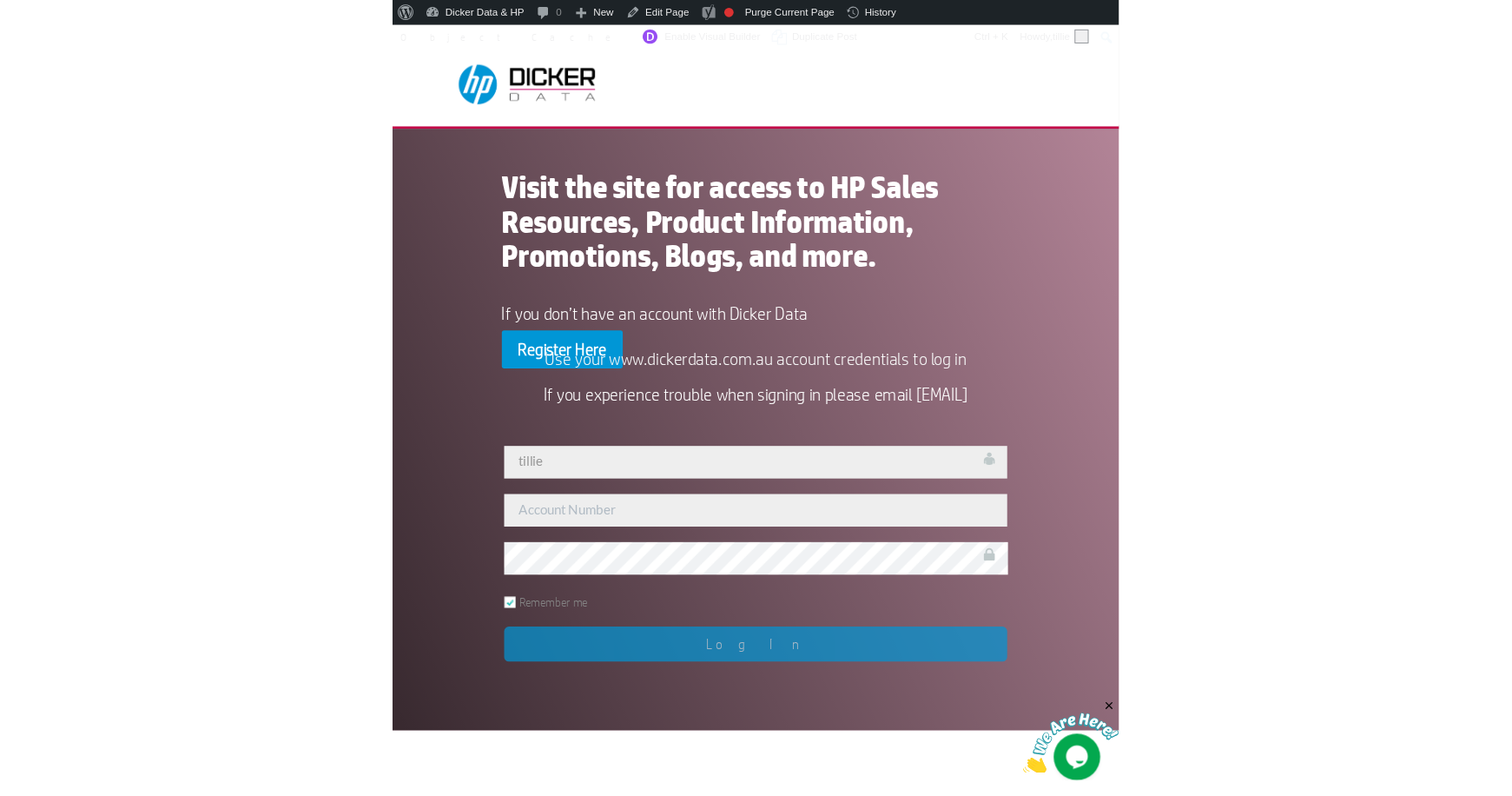 scroll, scrollTop: 0, scrollLeft: 0, axis: both 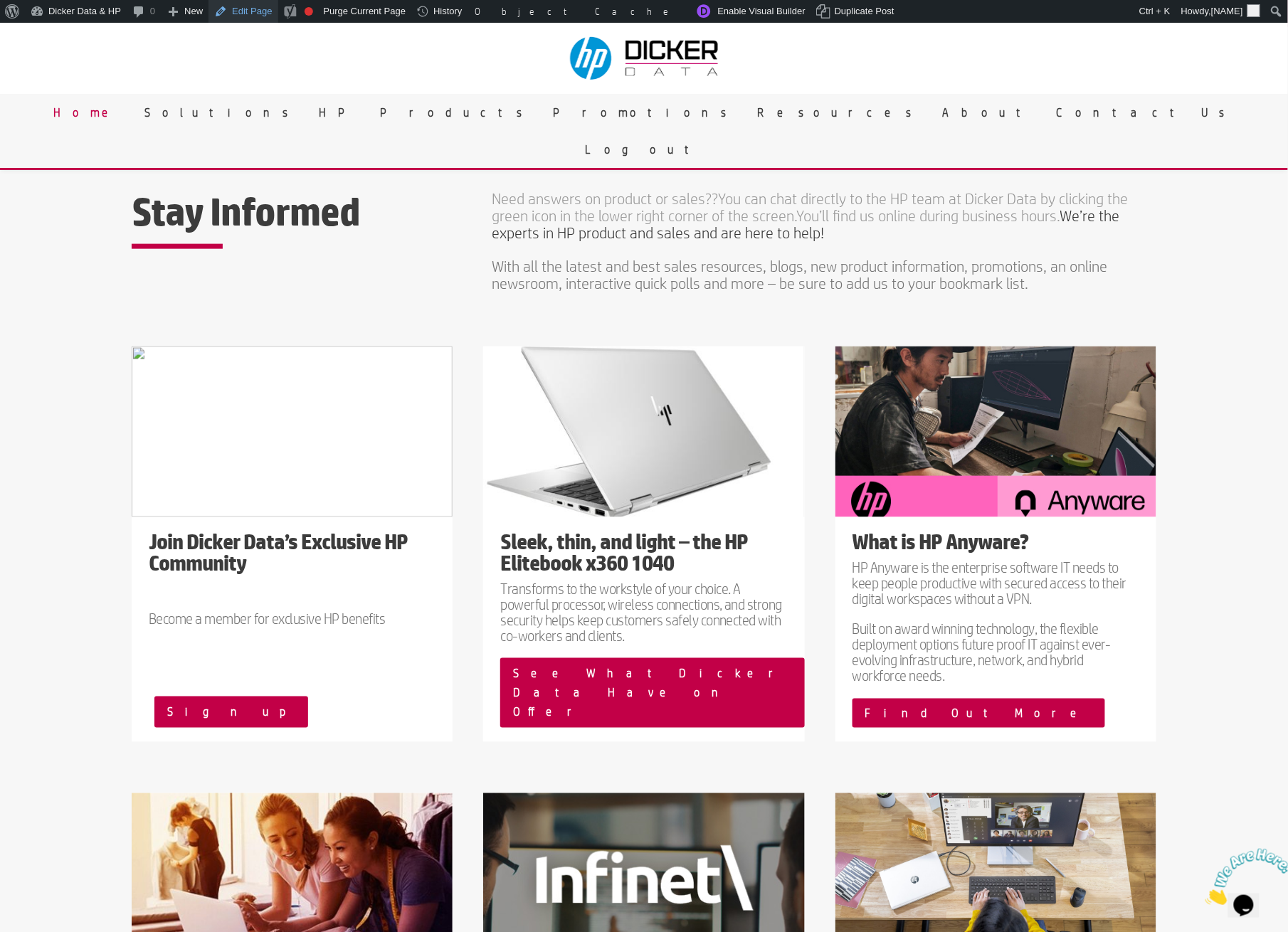 click on "Edit Page" at bounding box center (243, 11) 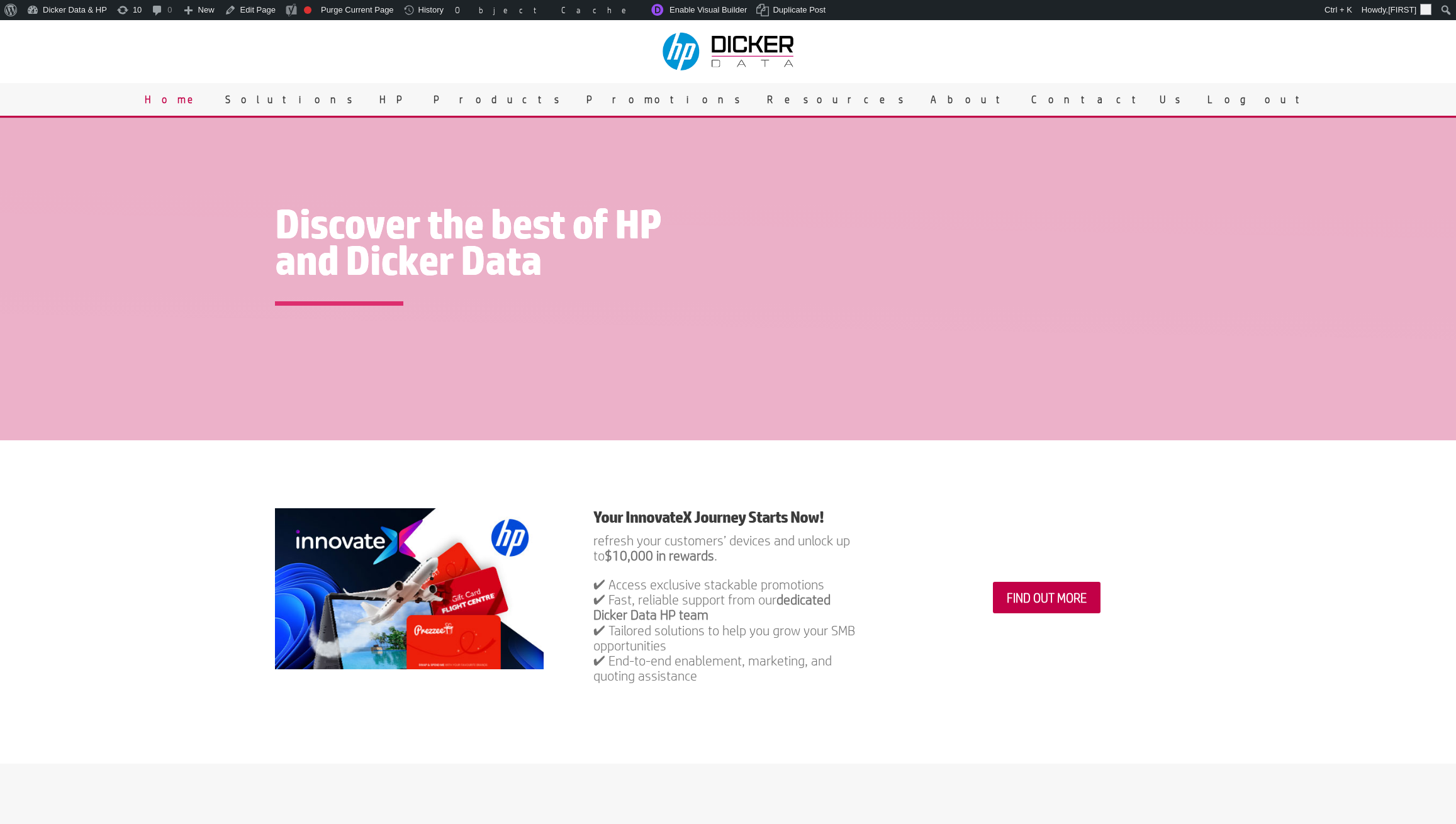 scroll, scrollTop: 0, scrollLeft: 0, axis: both 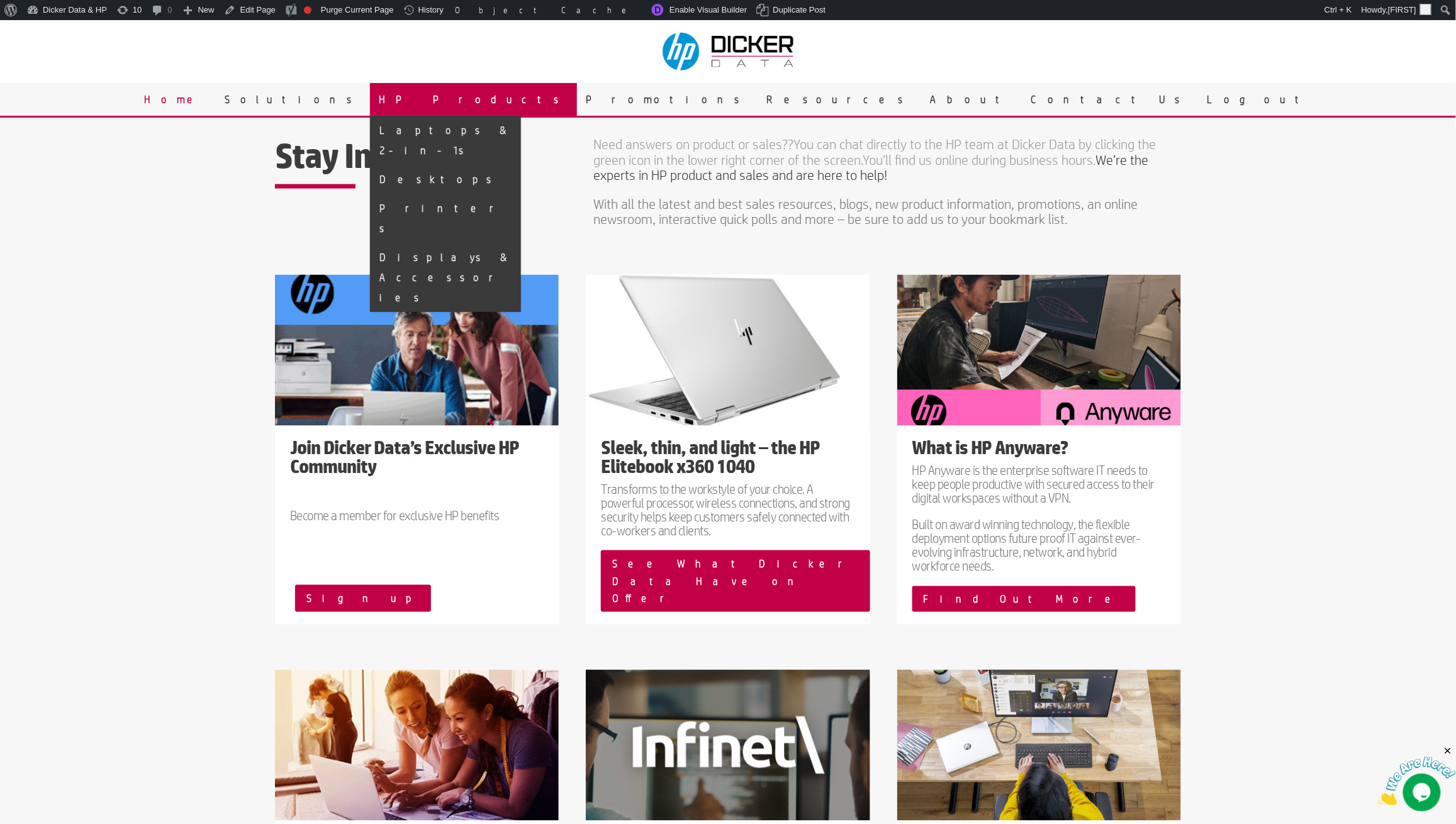 click on "HP Products" at bounding box center (473, 99) 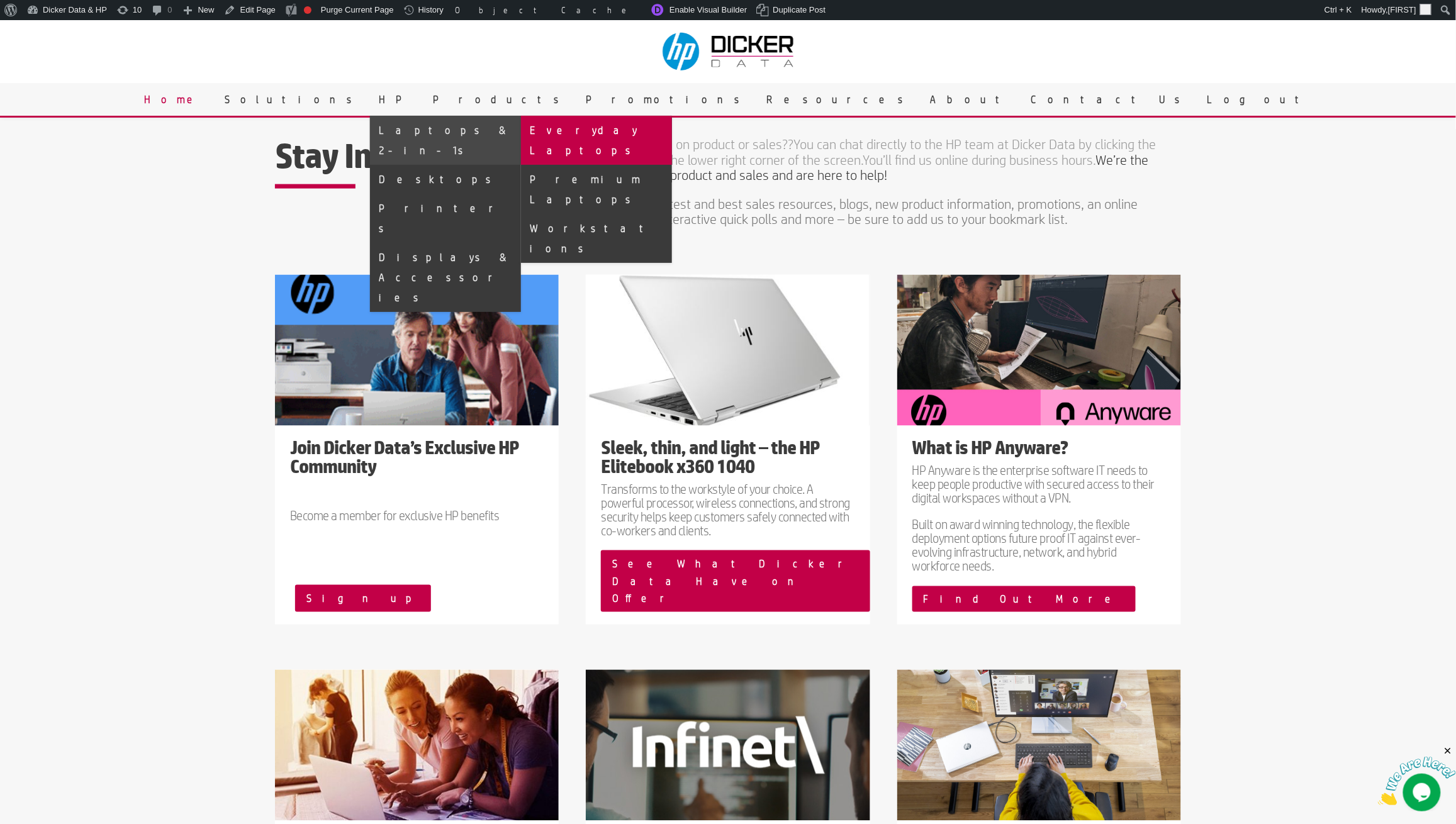 click on "Everyday Laptops" at bounding box center [596, 140] 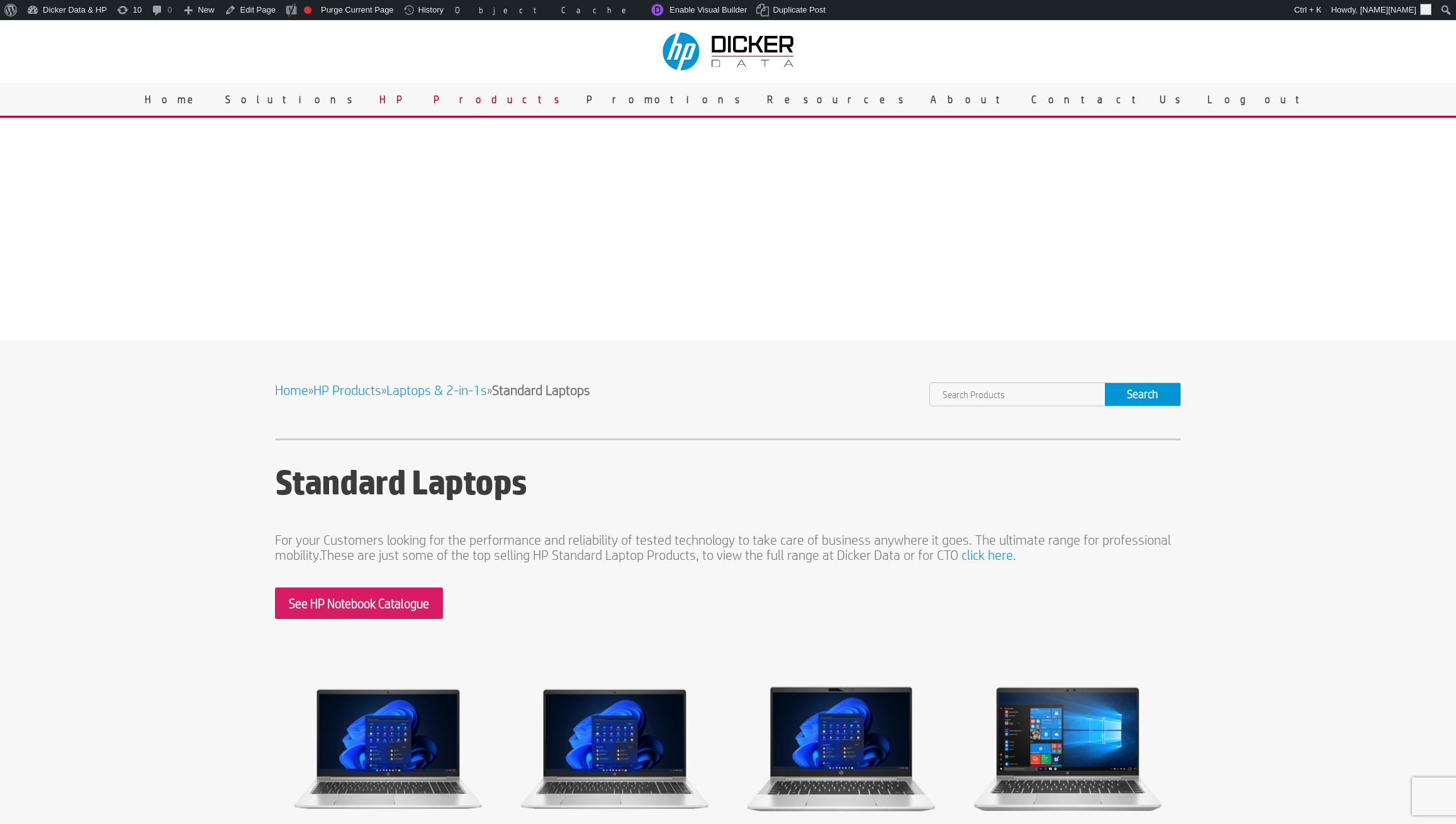 scroll, scrollTop: 0, scrollLeft: 0, axis: both 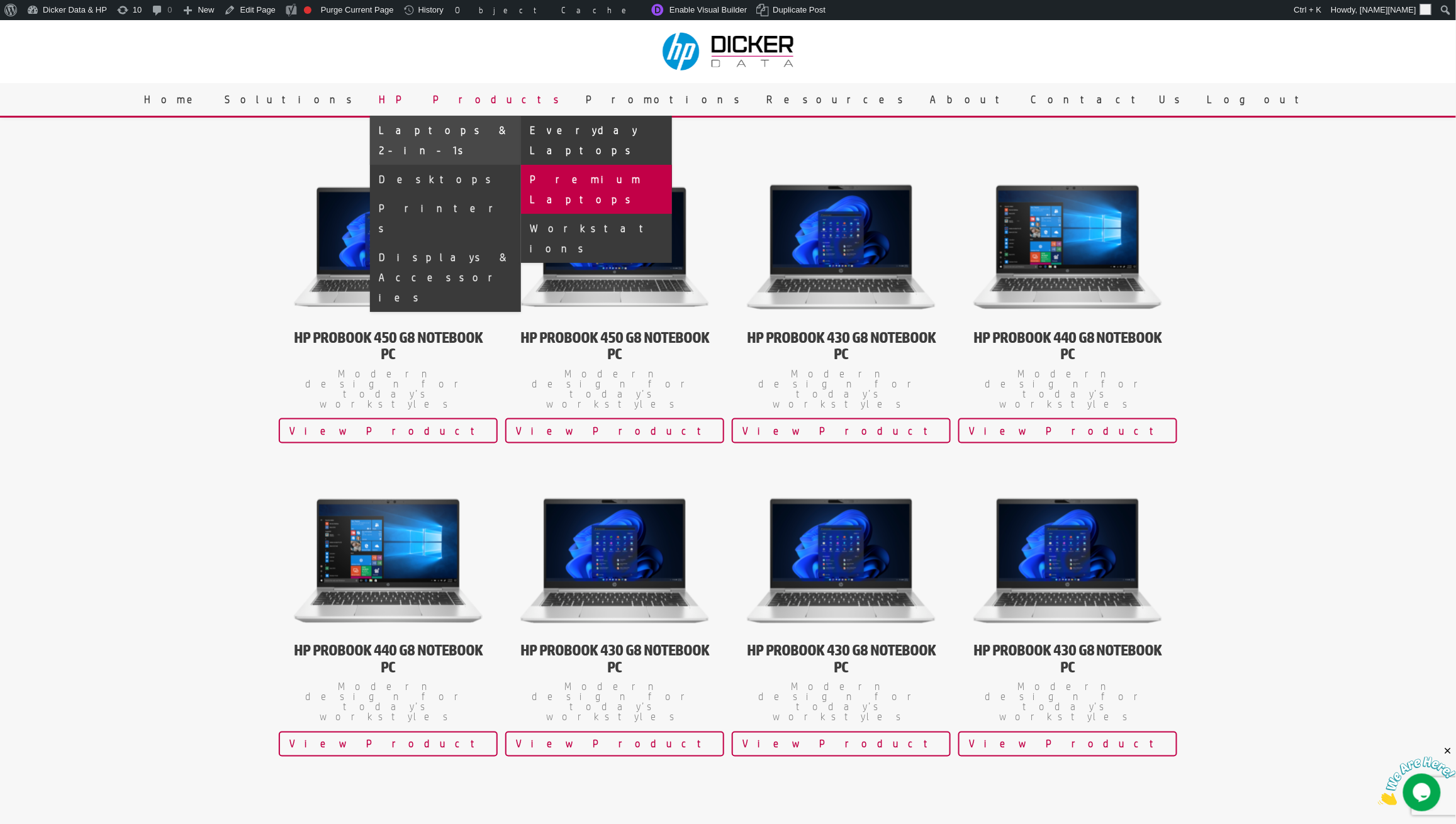 click on "Premium Laptops" at bounding box center [596, 189] 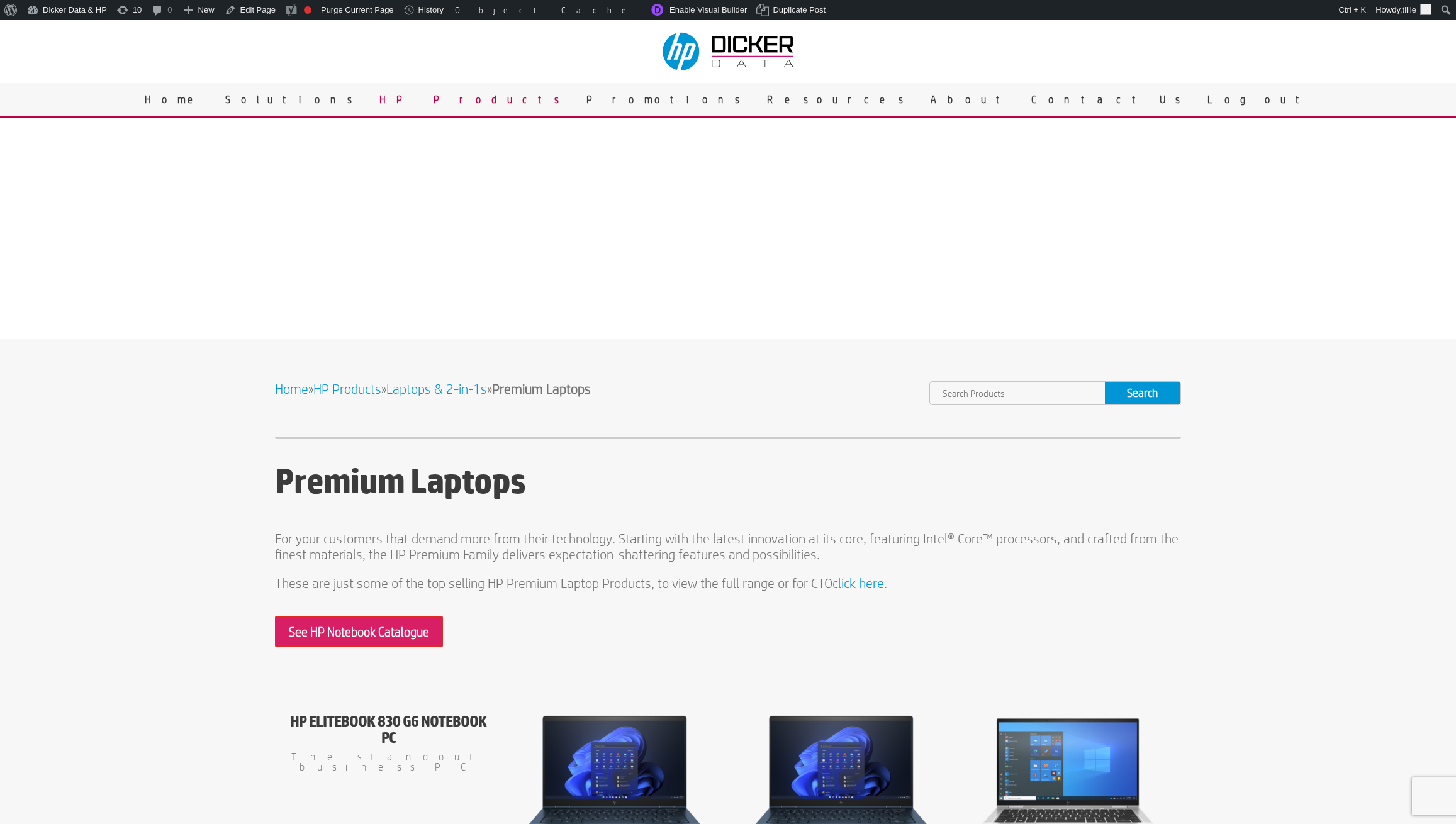 scroll, scrollTop: 0, scrollLeft: 0, axis: both 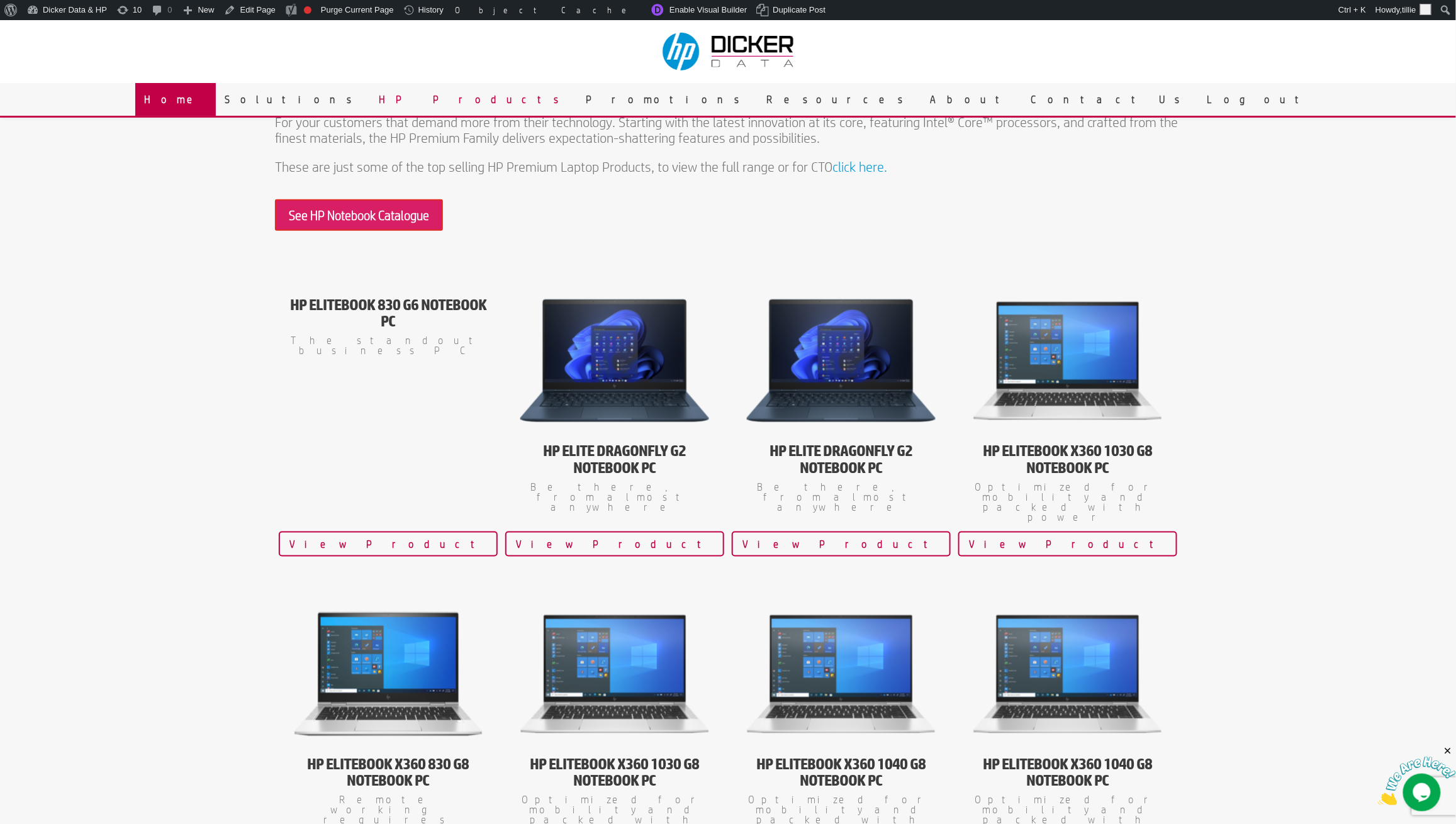 click on "Home" at bounding box center (176, 99) 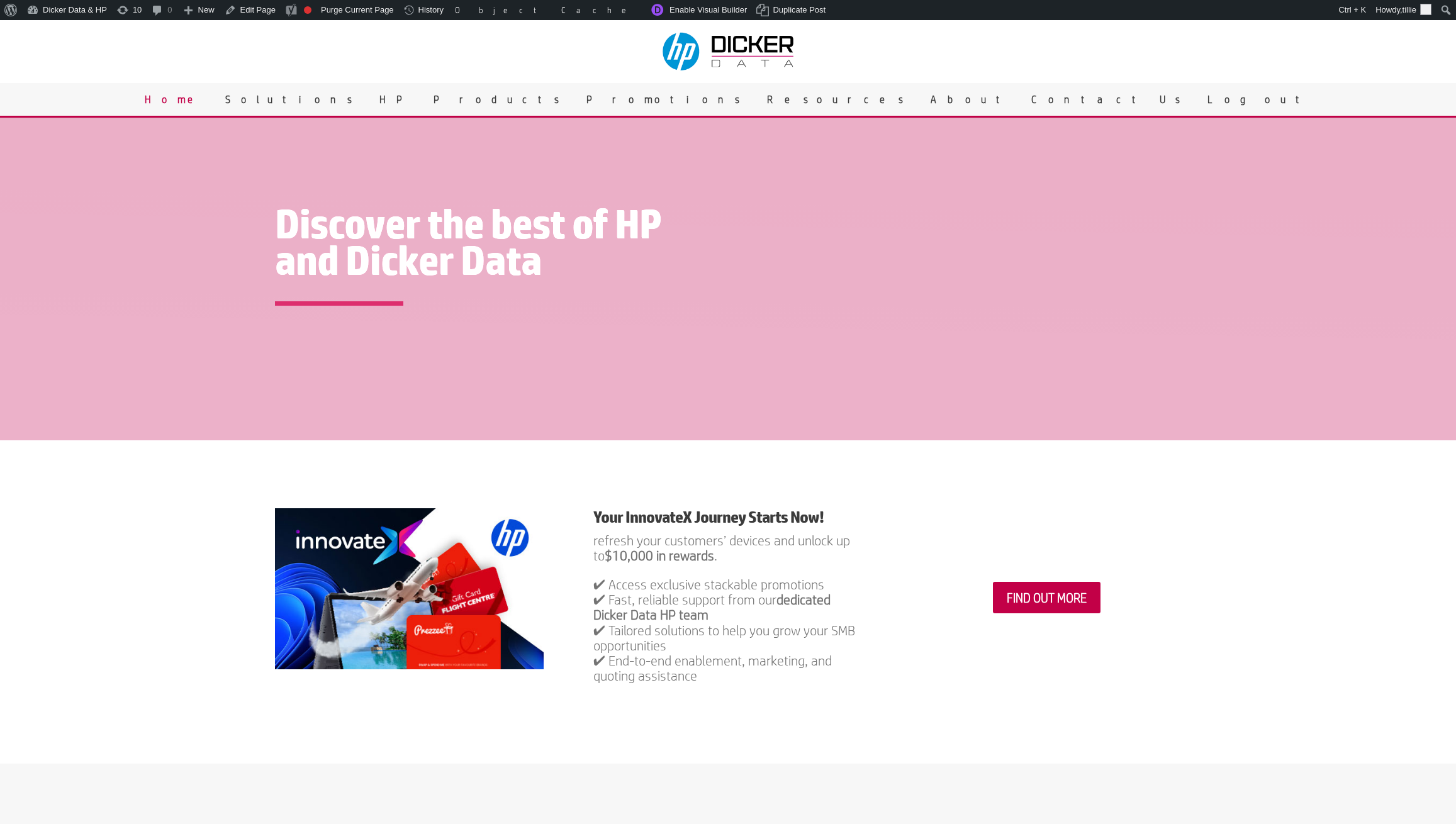 scroll, scrollTop: 0, scrollLeft: 0, axis: both 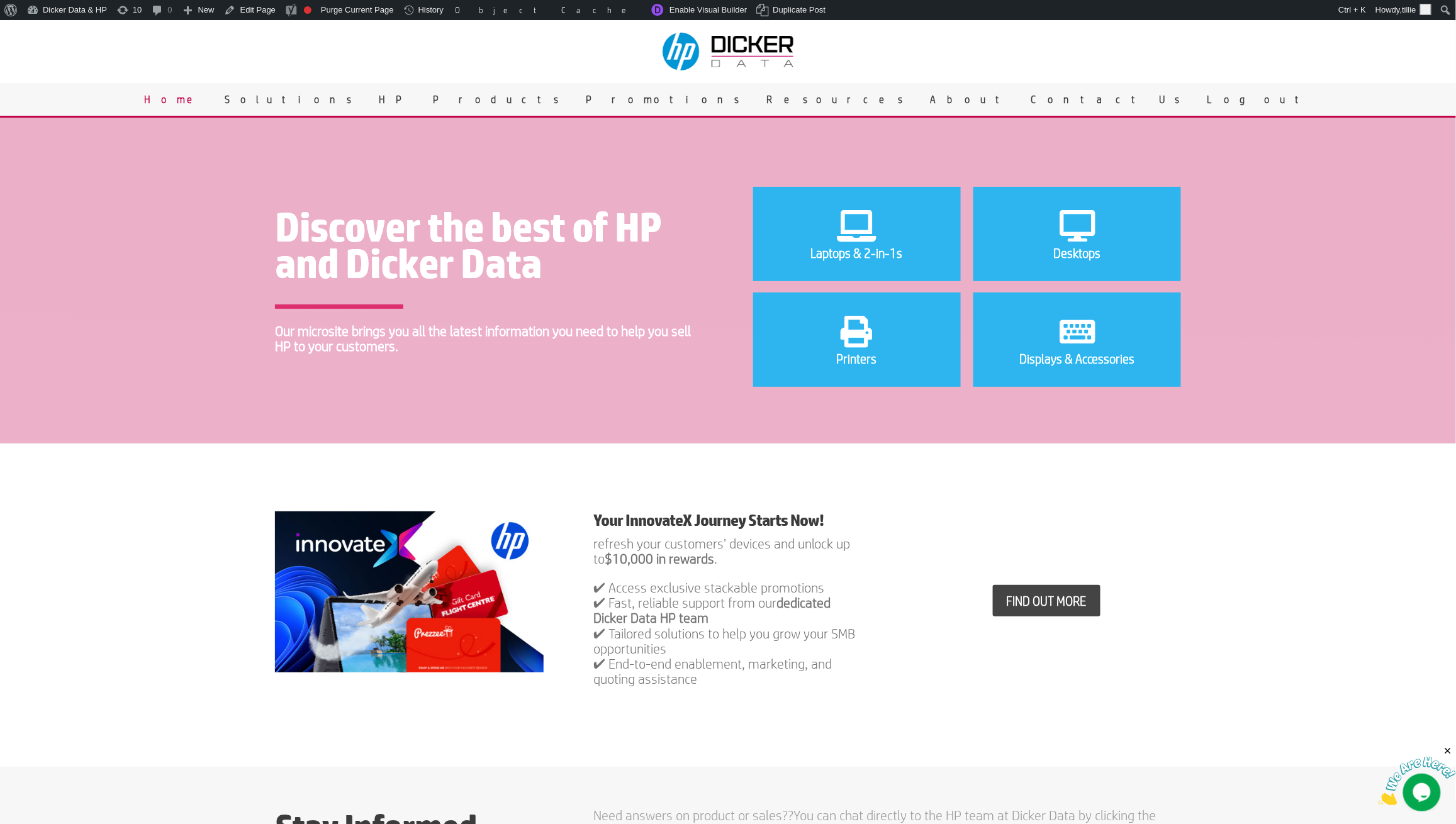 click on "FIND OUT MORE" at bounding box center (1046, 601) 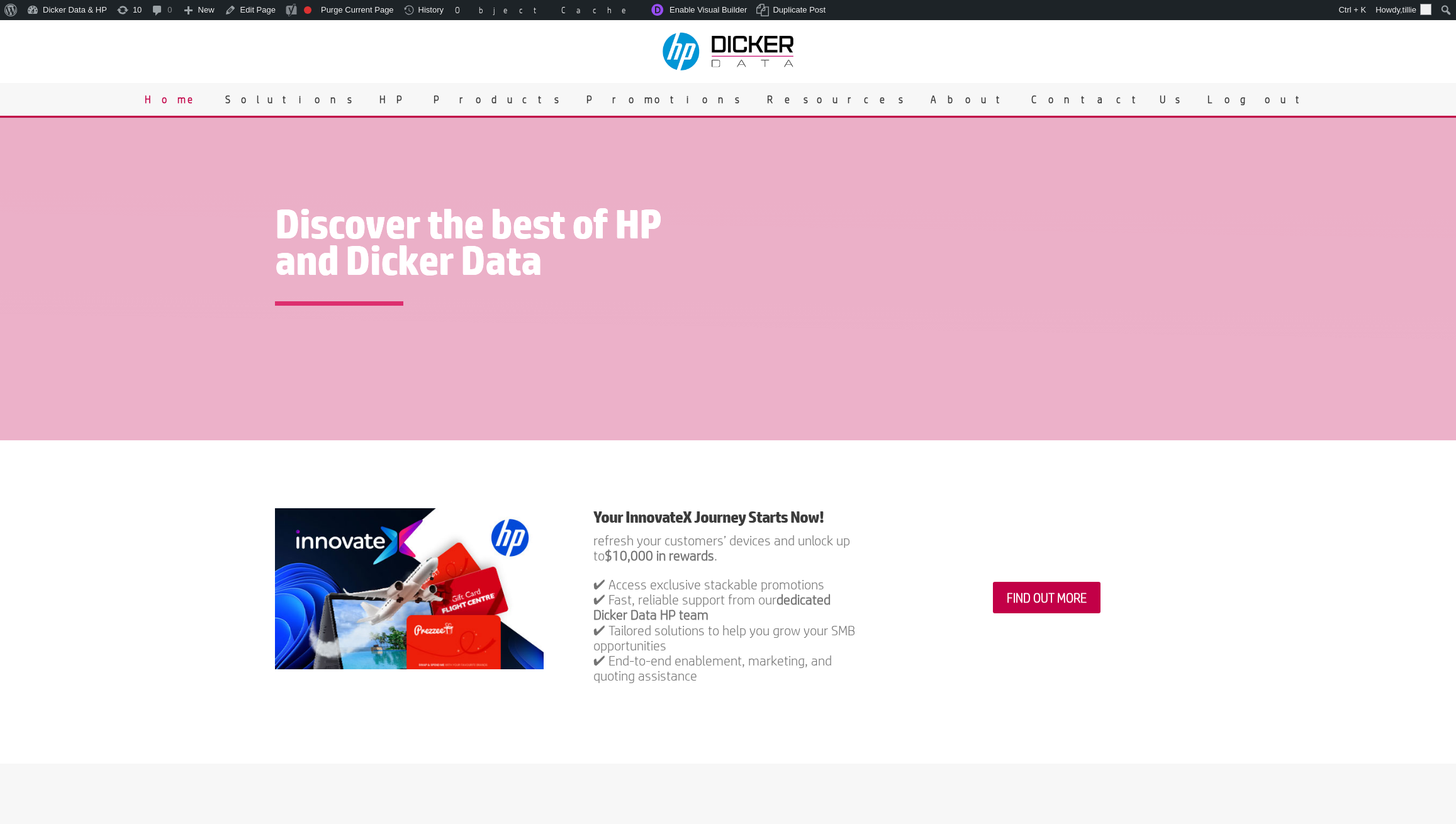 scroll, scrollTop: 0, scrollLeft: 0, axis: both 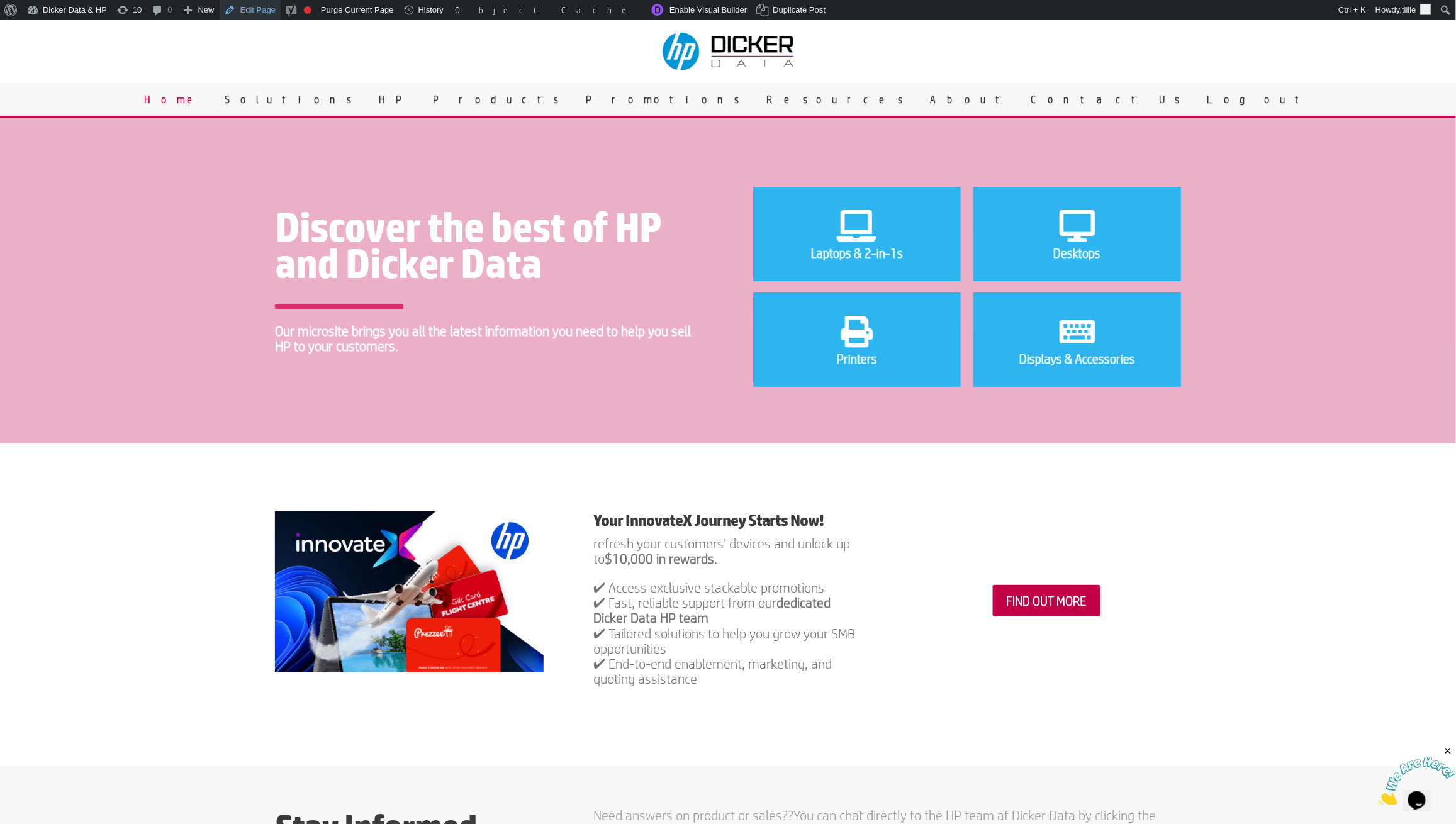 click on "Edit Page" at bounding box center [250, 10] 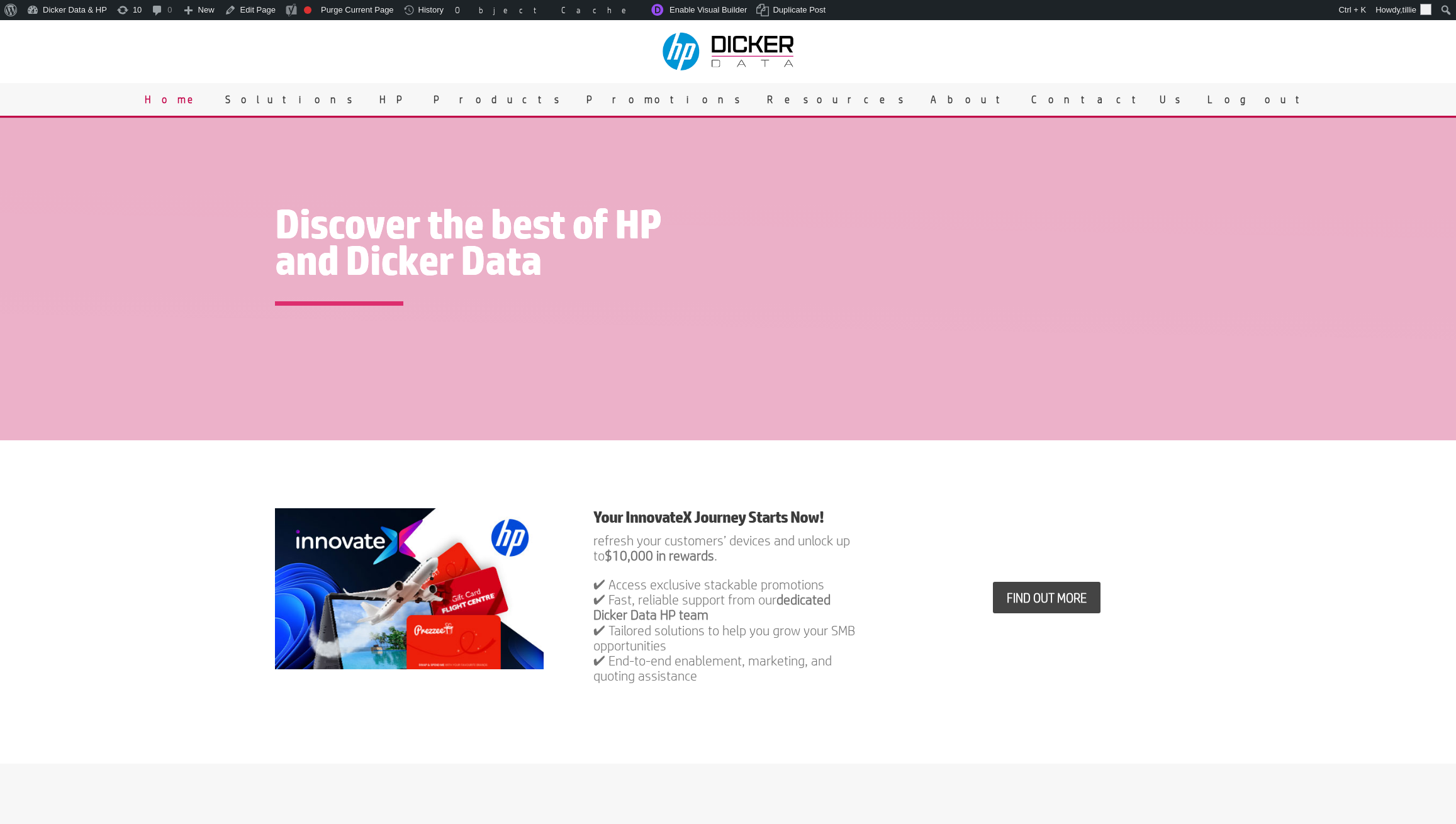 scroll, scrollTop: 0, scrollLeft: 0, axis: both 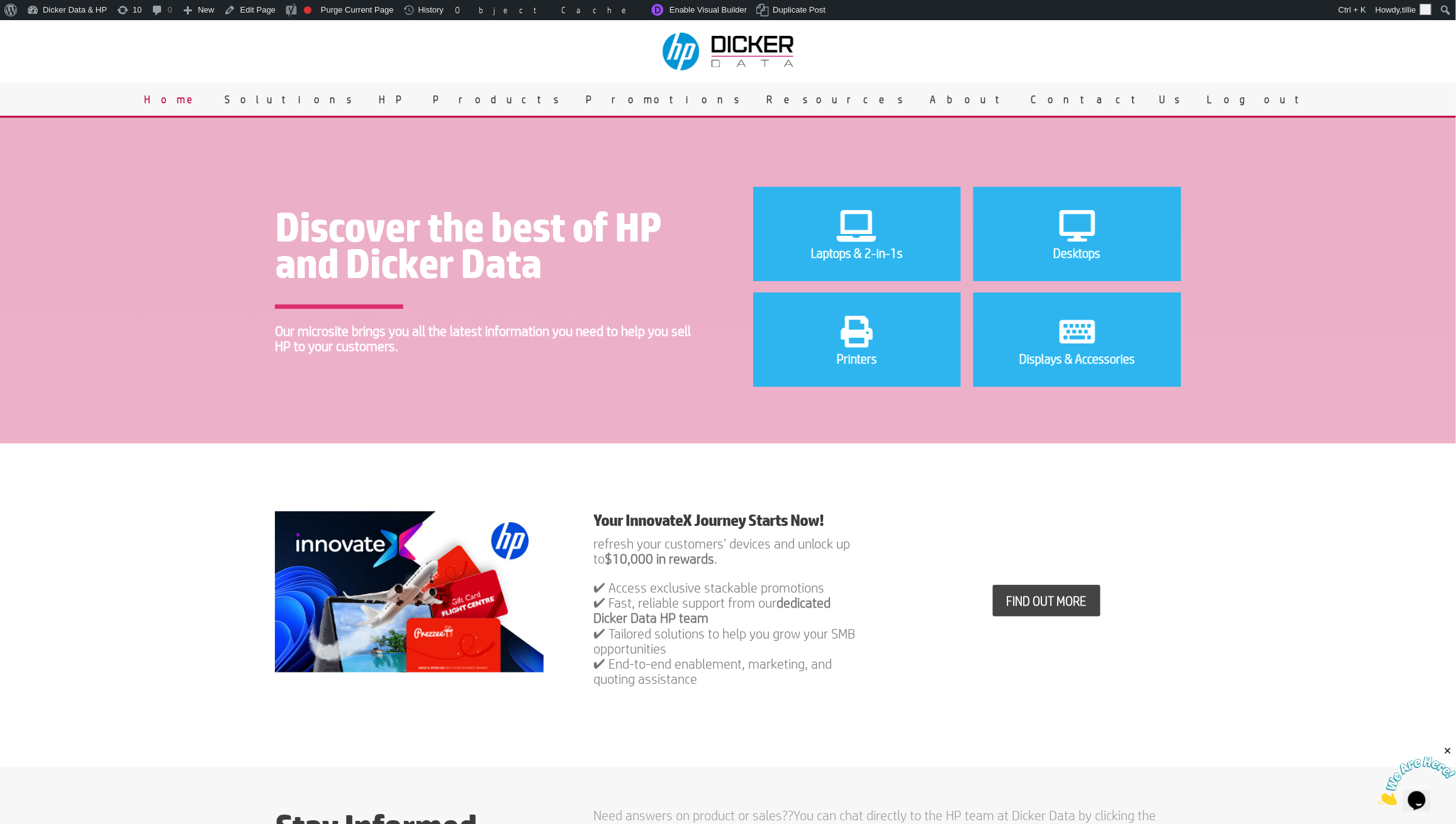 click on "FIND OUT MORE" at bounding box center (1046, 601) 